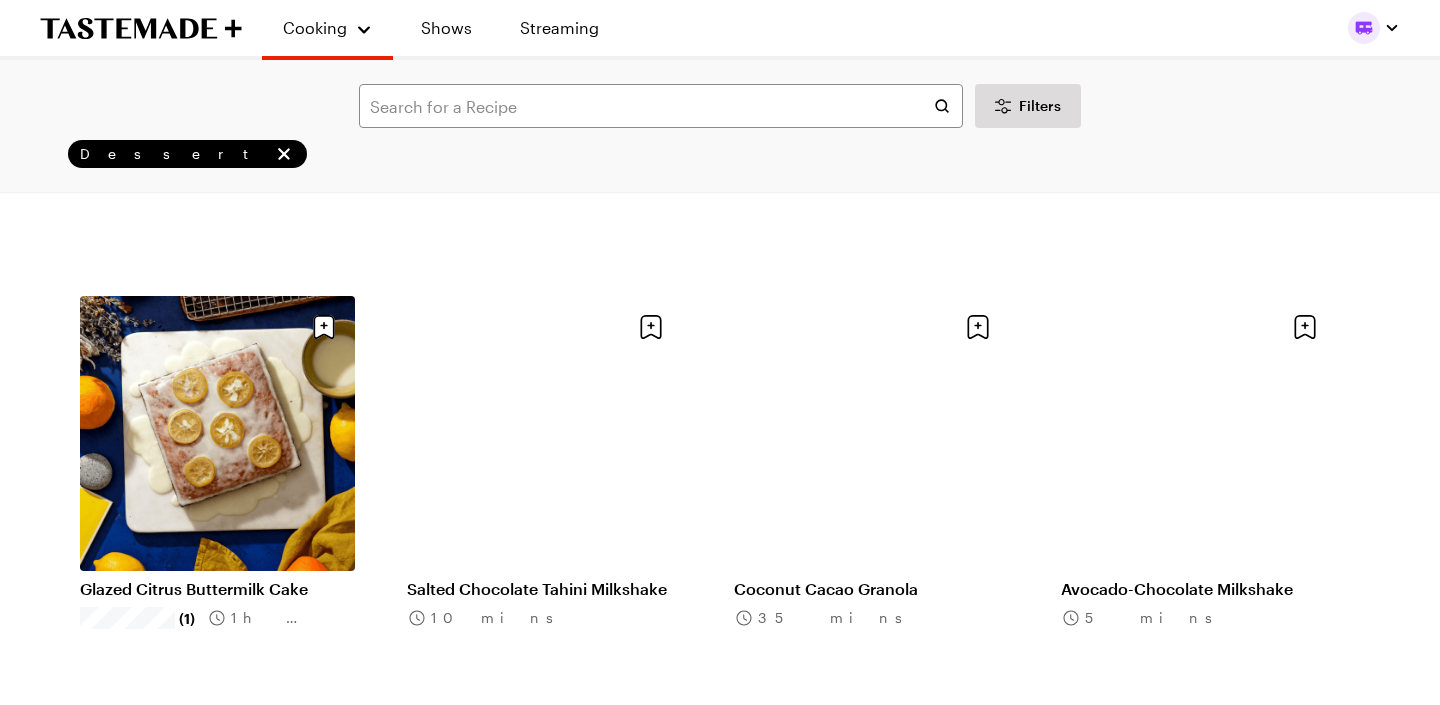 scroll, scrollTop: 3081, scrollLeft: 0, axis: vertical 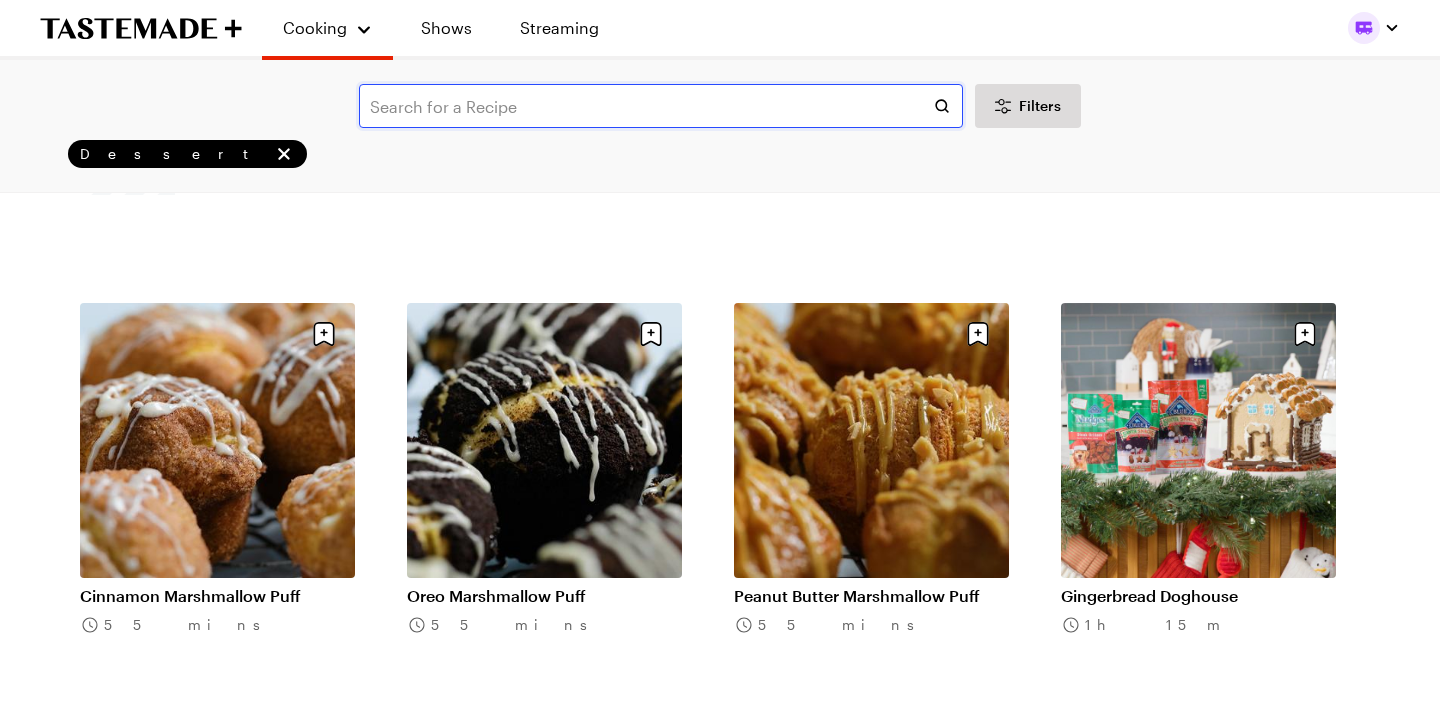 click at bounding box center (661, 106) 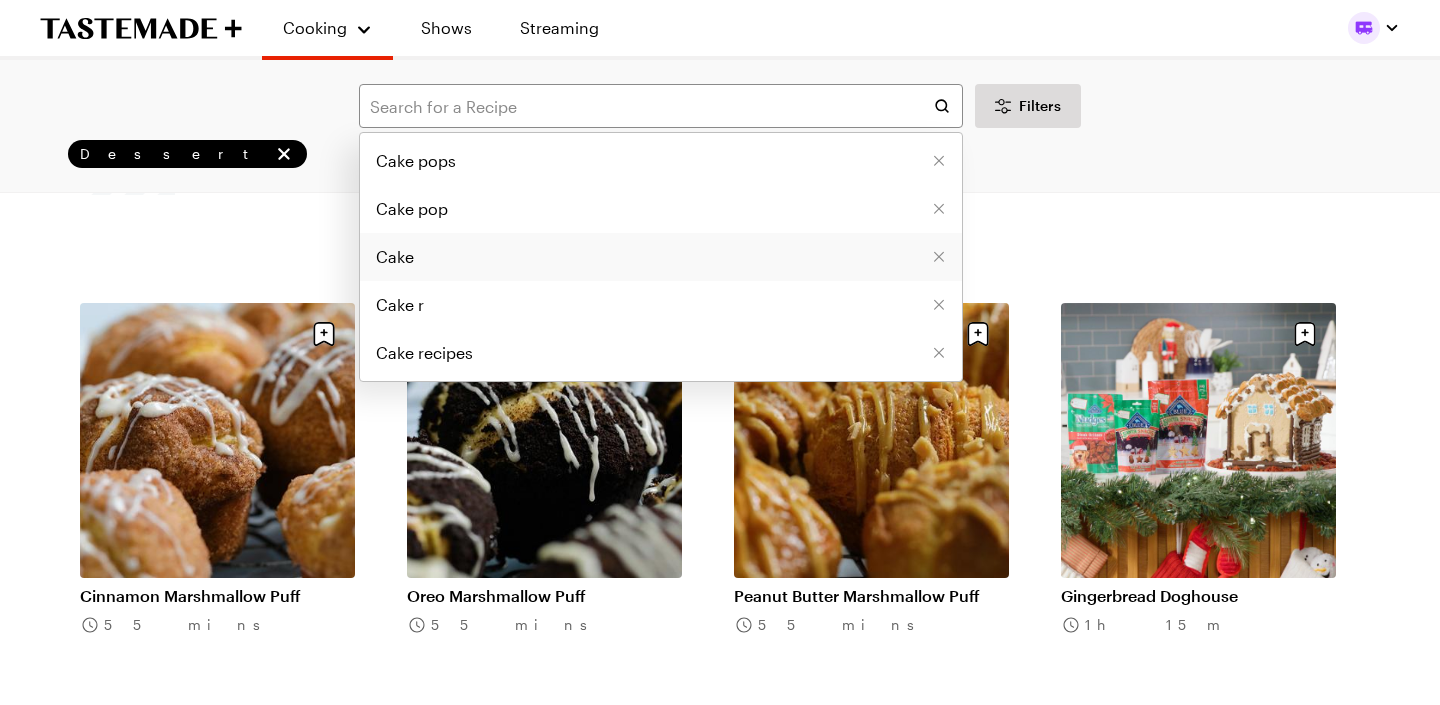 click on "Cake" at bounding box center (661, 257) 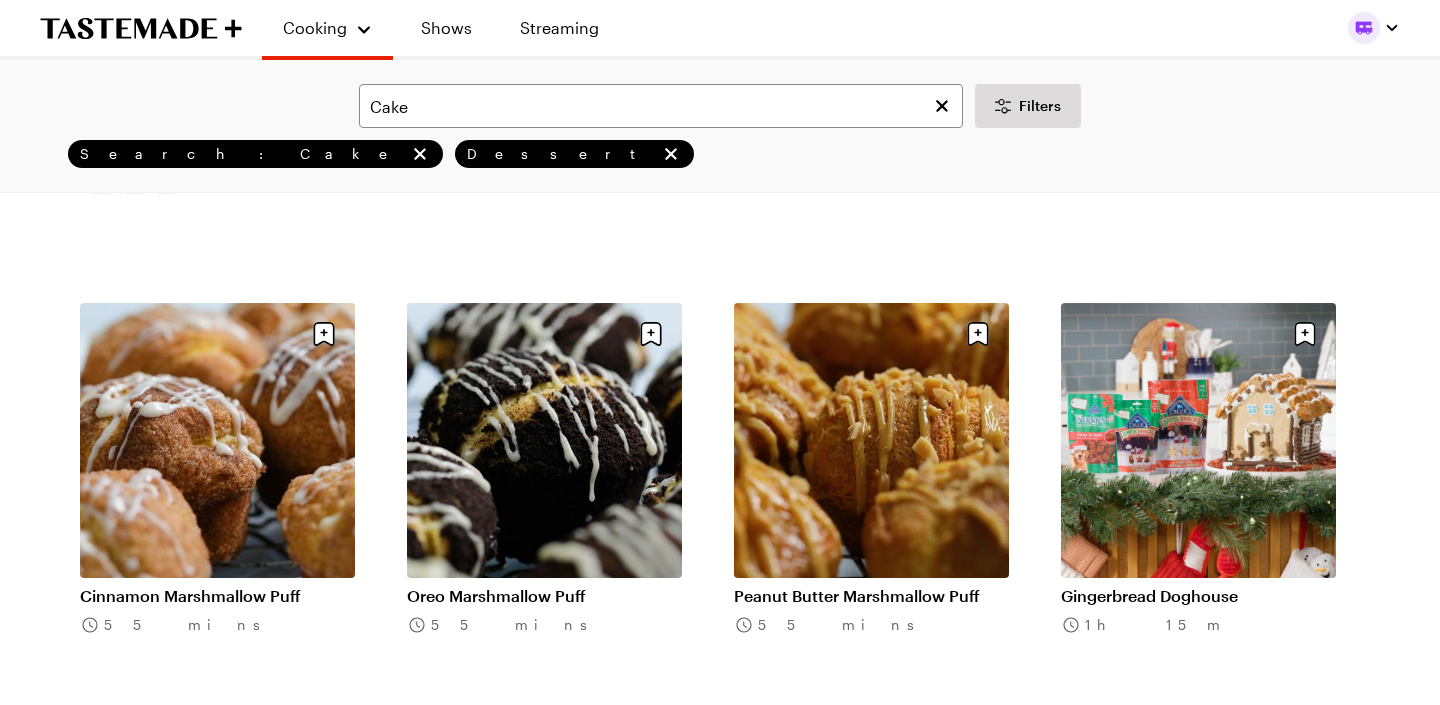 scroll, scrollTop: 0, scrollLeft: 0, axis: both 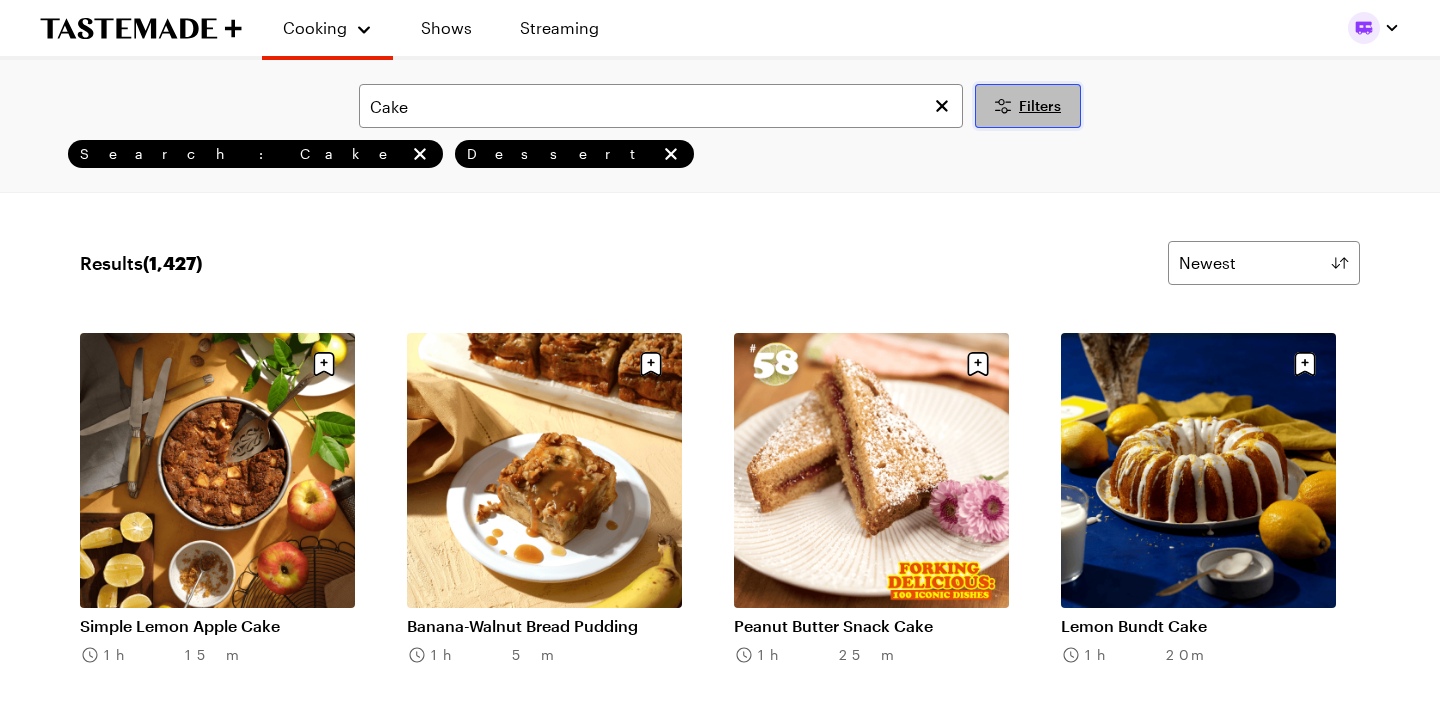 click on "Filters" at bounding box center (1028, 106) 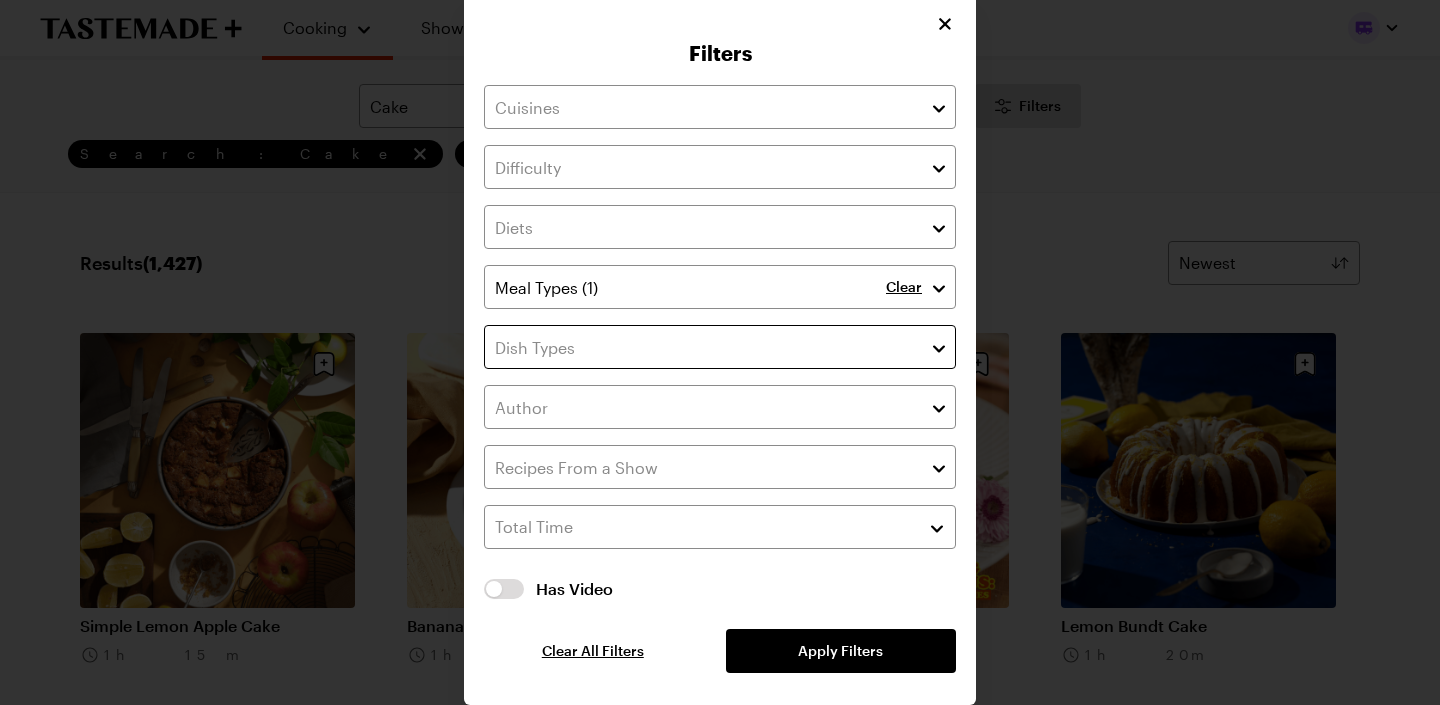 scroll, scrollTop: 0, scrollLeft: 0, axis: both 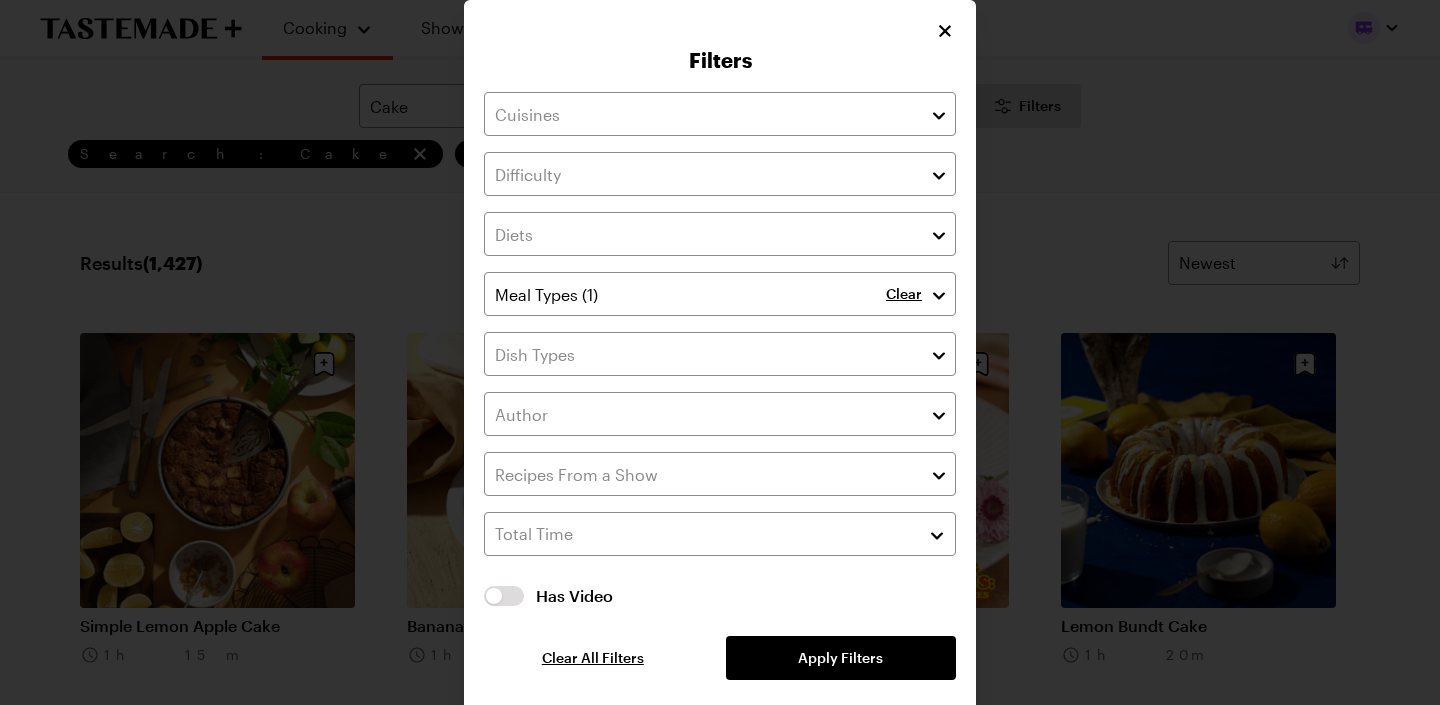 click at bounding box center (943, 114) 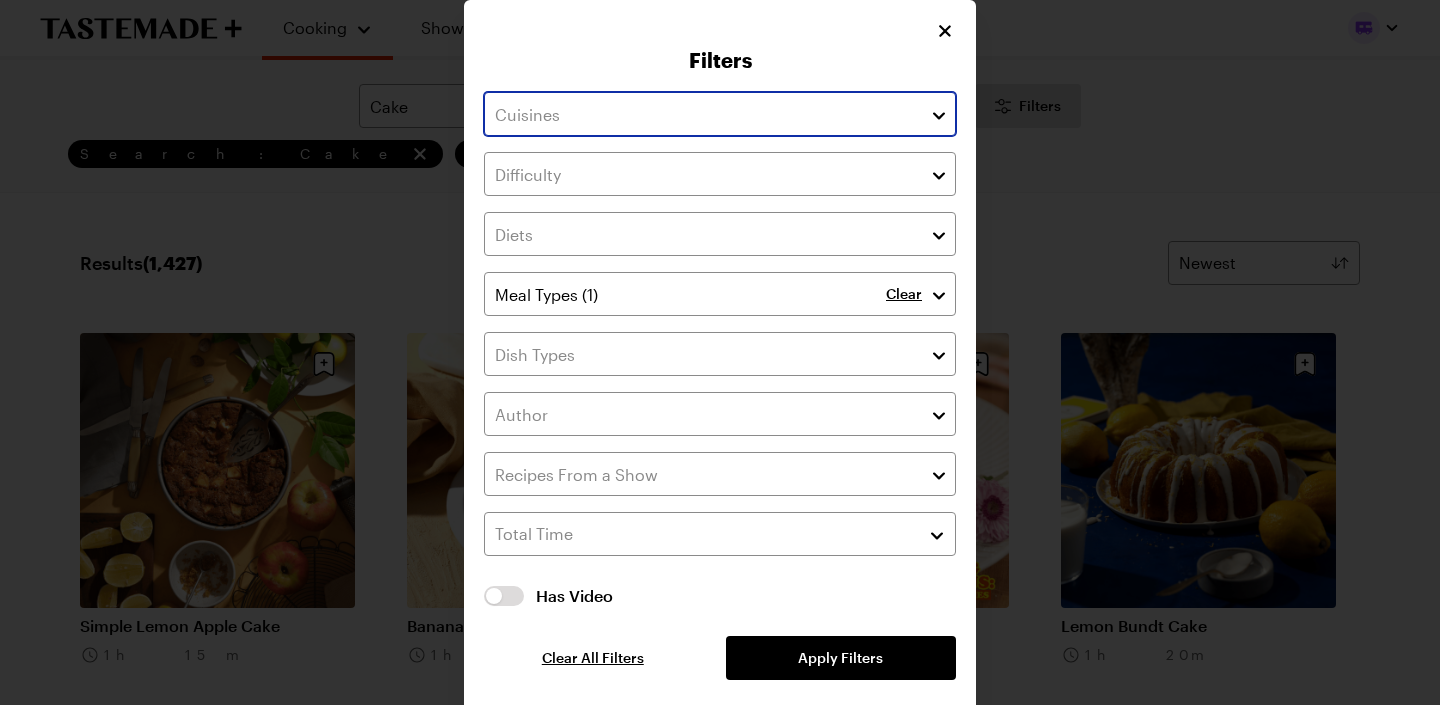 click at bounding box center [939, 114] 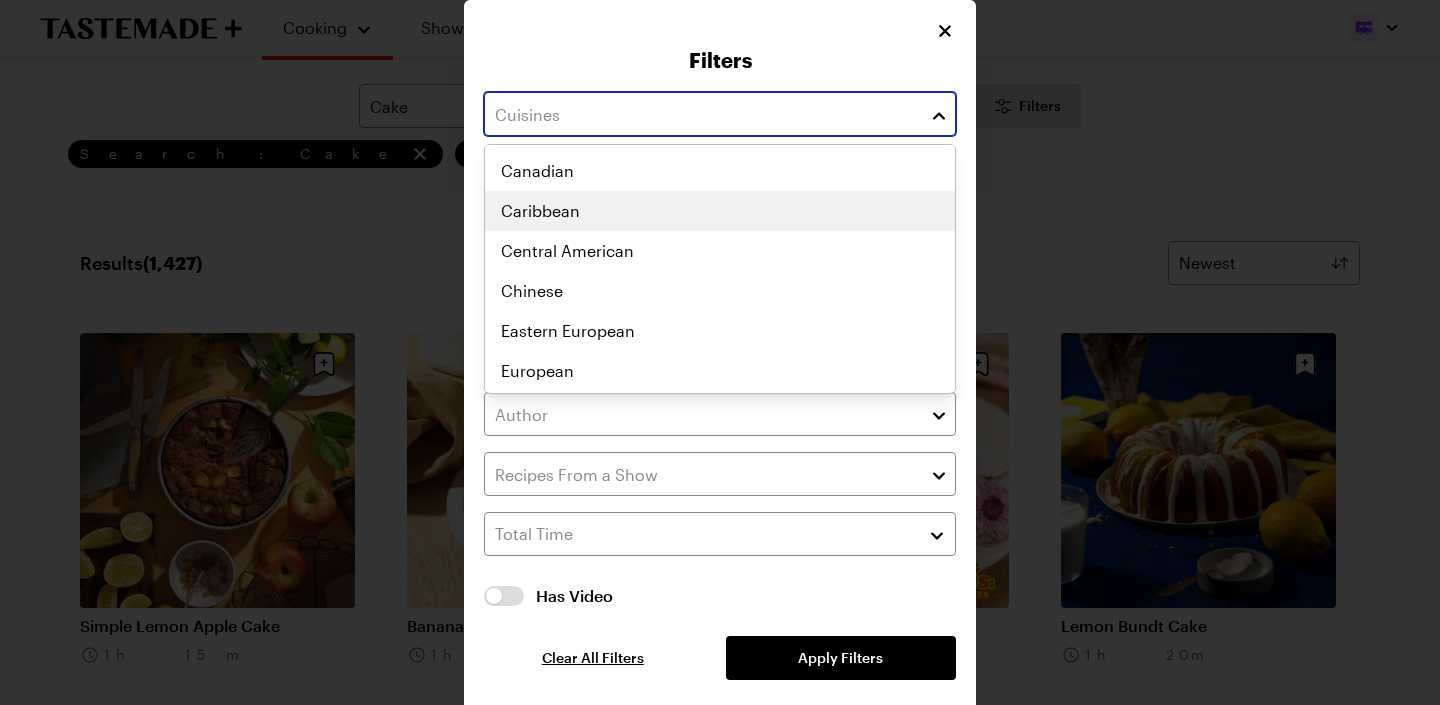 click on "[DEMOGRAPHIC_DATA] Asian Australian British Cajun/Creole Canadian Caribbean Central American Chinese Eastern European European French German Greek Hawaiian Indian Irish Italian Japanese Jewish Korean Mediterranean Mexican Middle [GEOGRAPHIC_DATA] South American South Asian Southeast Asian Southern Southwestern Thai" at bounding box center [720, 31] 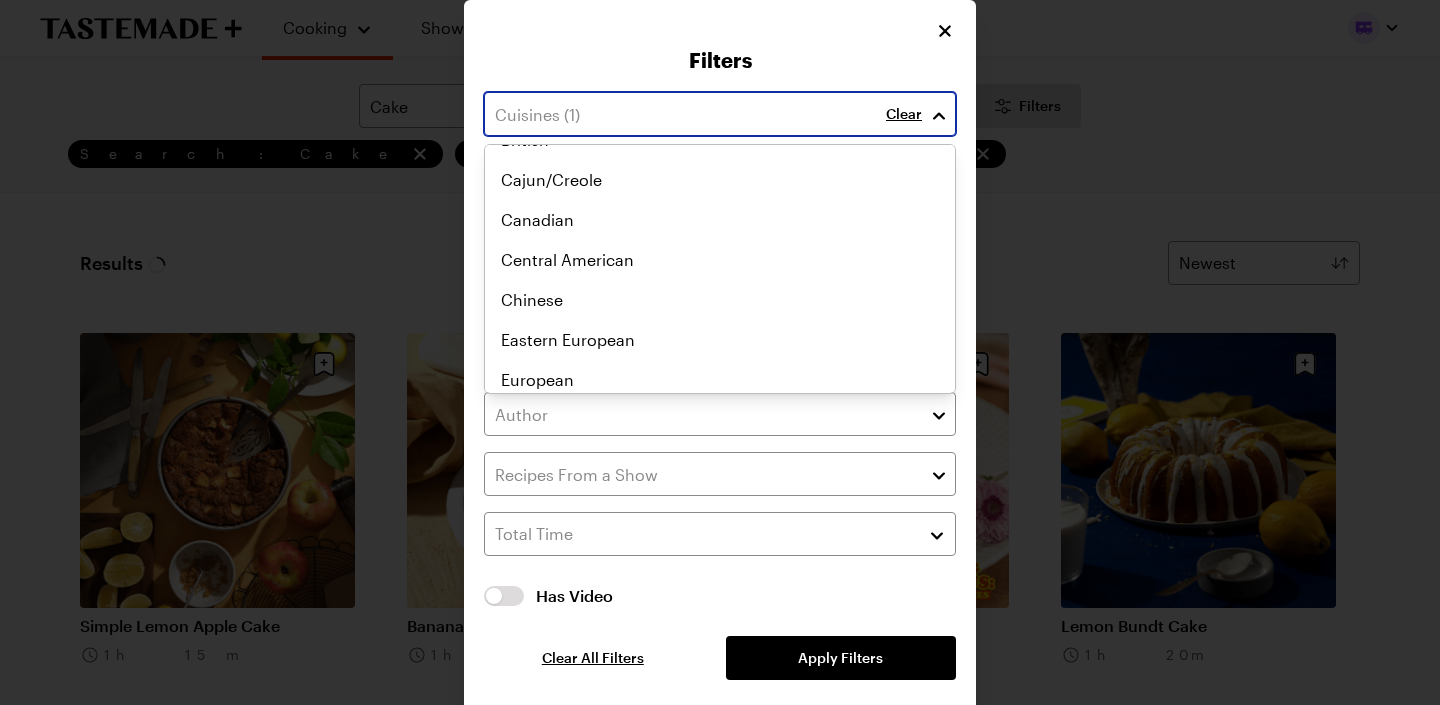 scroll, scrollTop: 287, scrollLeft: 0, axis: vertical 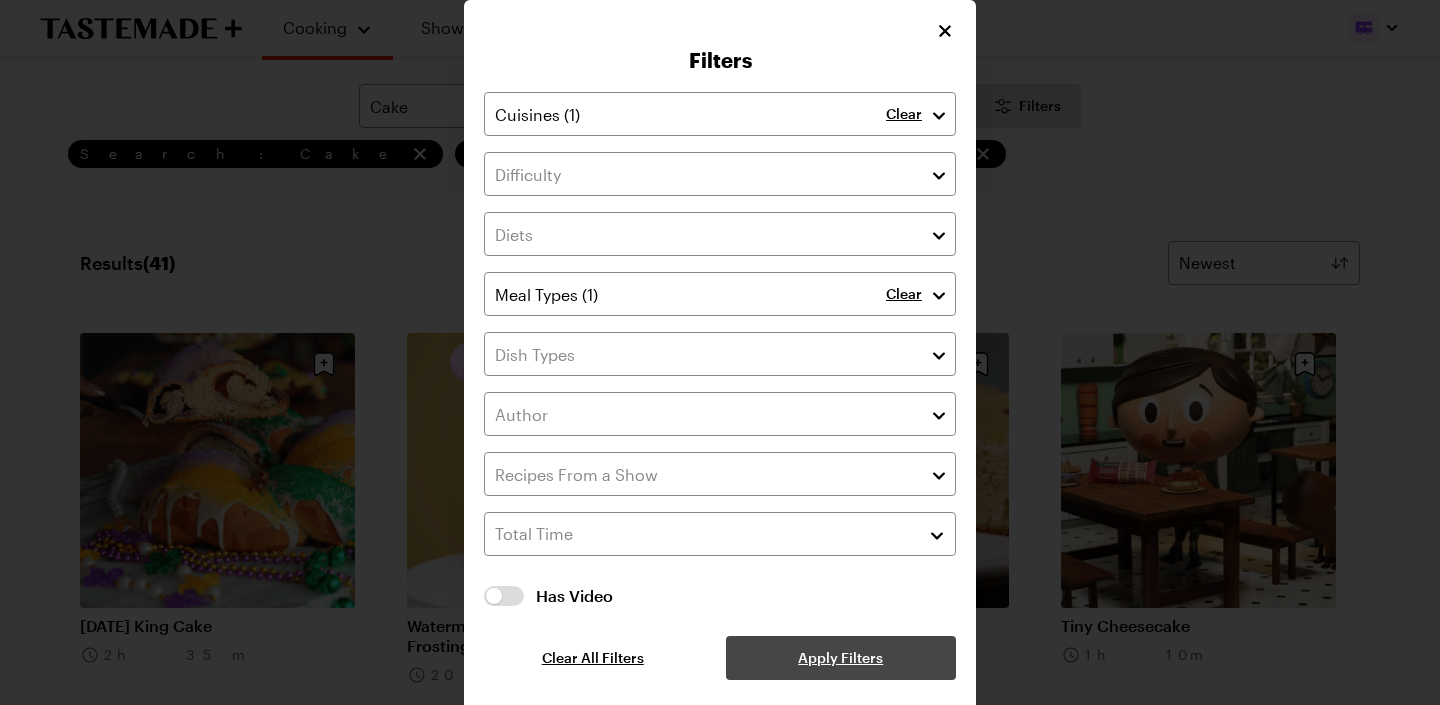click on "Clear Clear Total Time Has Video Has Video Clear All Filters Apply Filters" at bounding box center (720, 386) 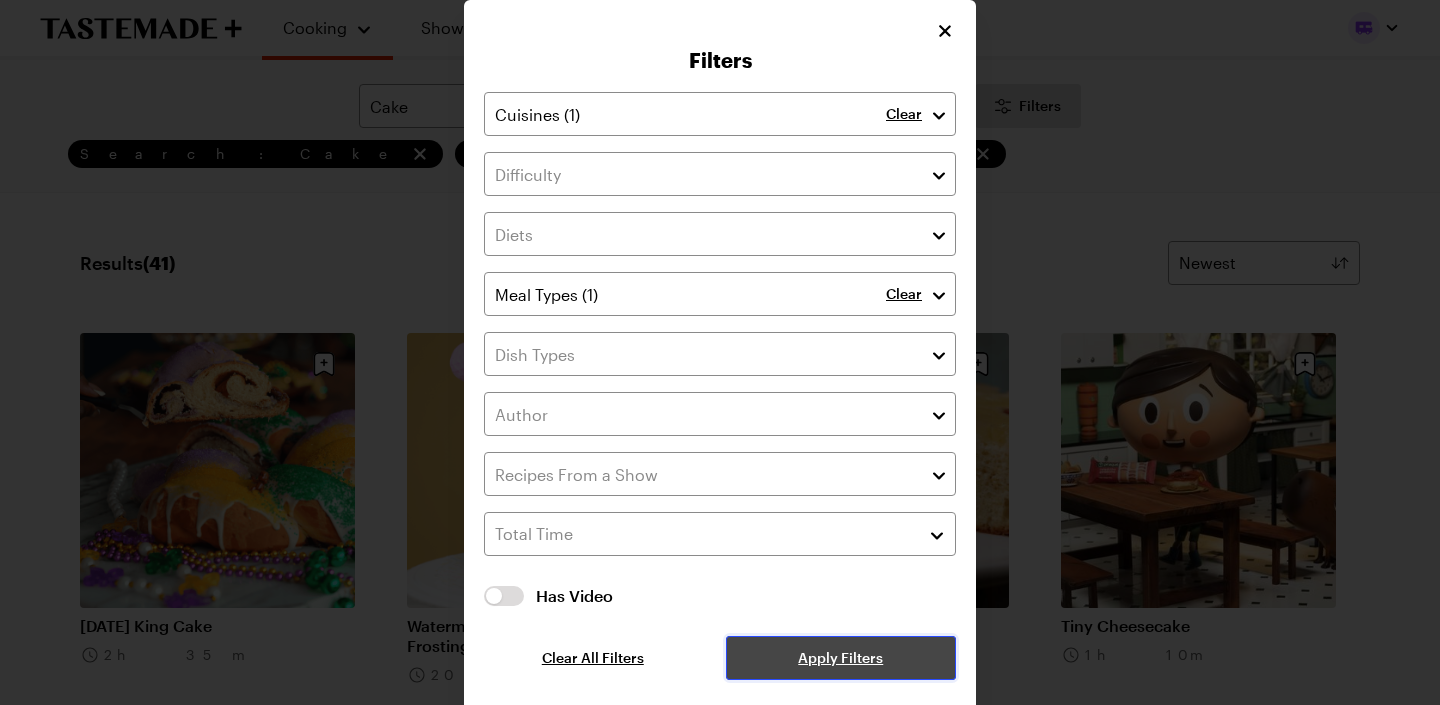 click on "Apply Filters" at bounding box center (840, 658) 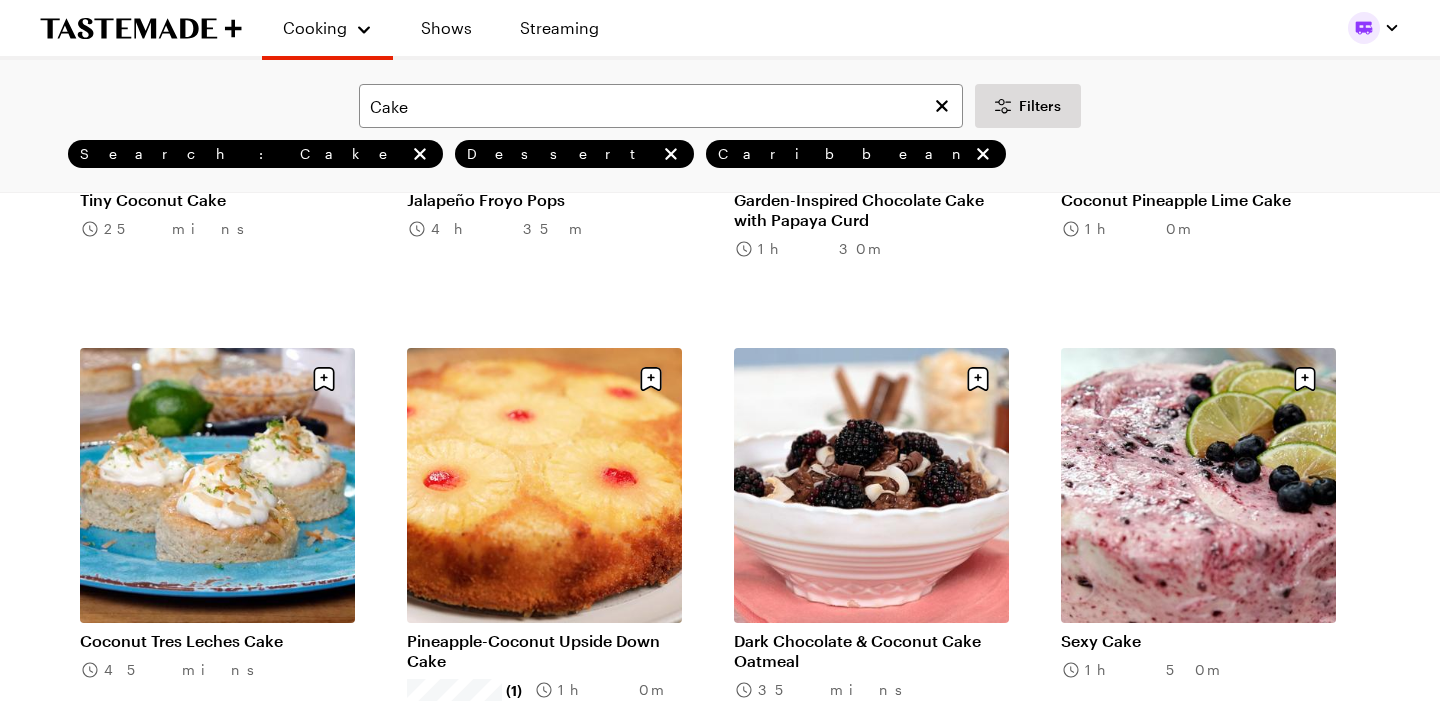 scroll, scrollTop: 896, scrollLeft: 0, axis: vertical 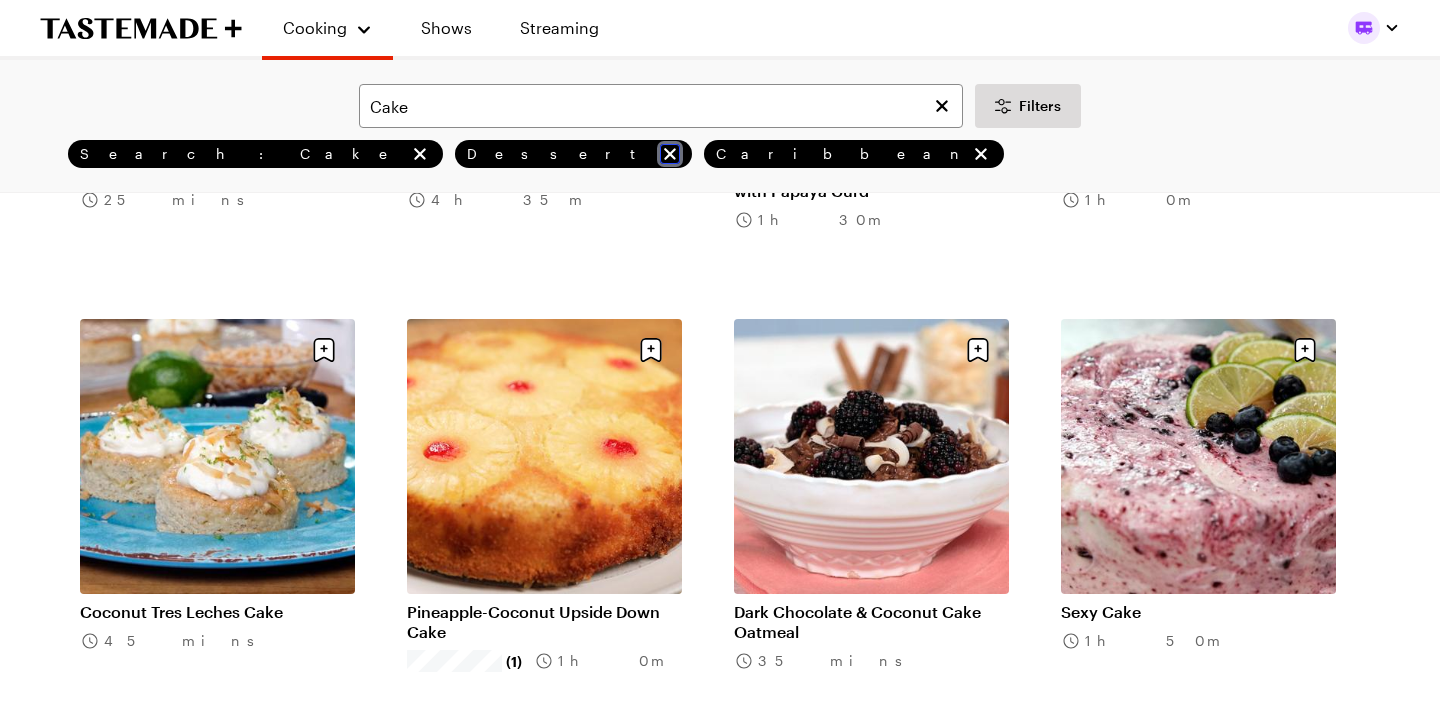 click 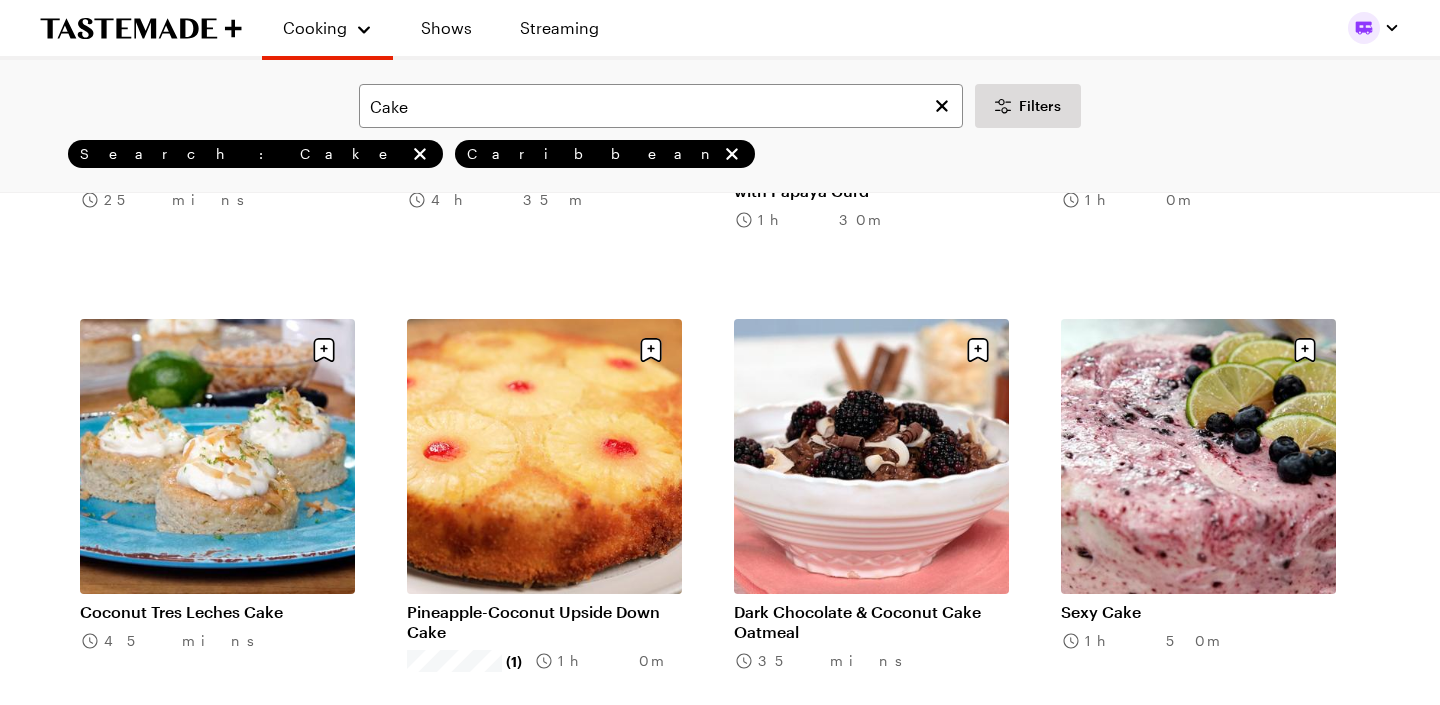 scroll, scrollTop: 0, scrollLeft: 0, axis: both 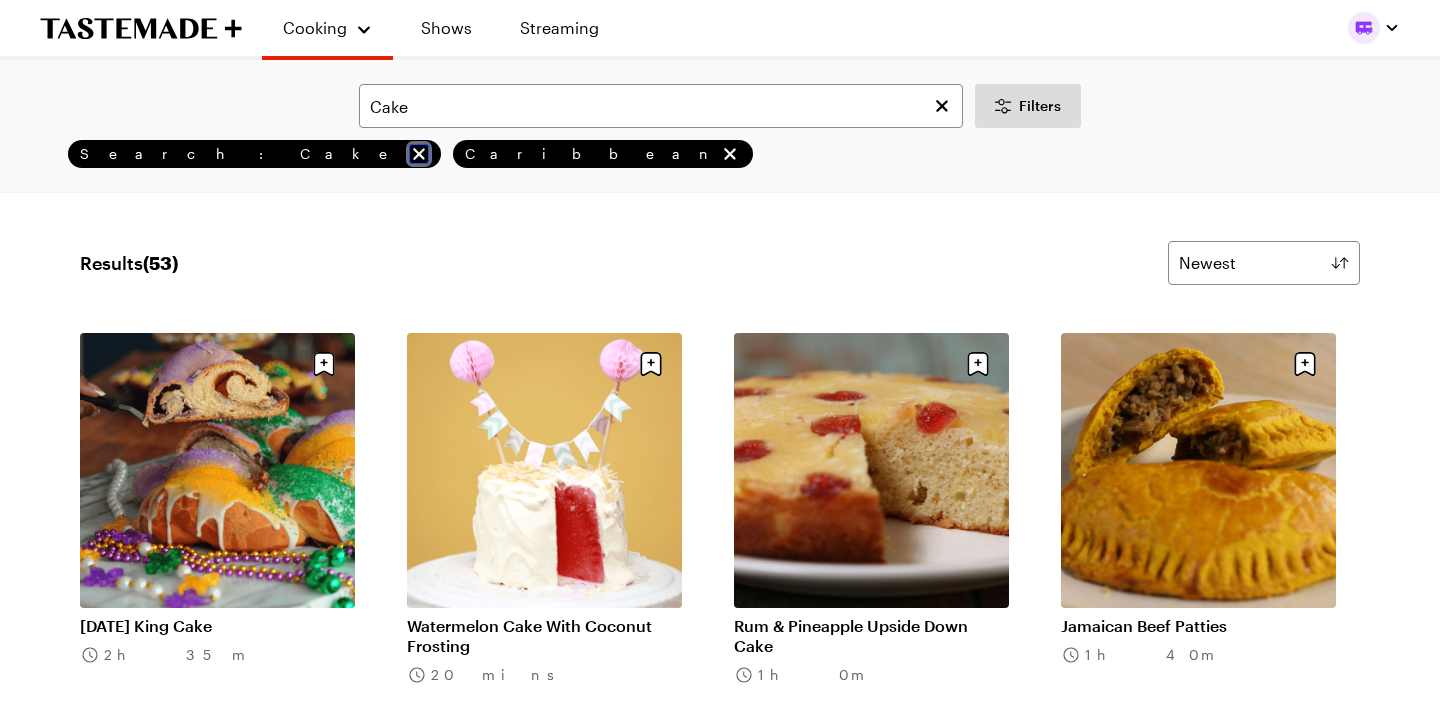 click 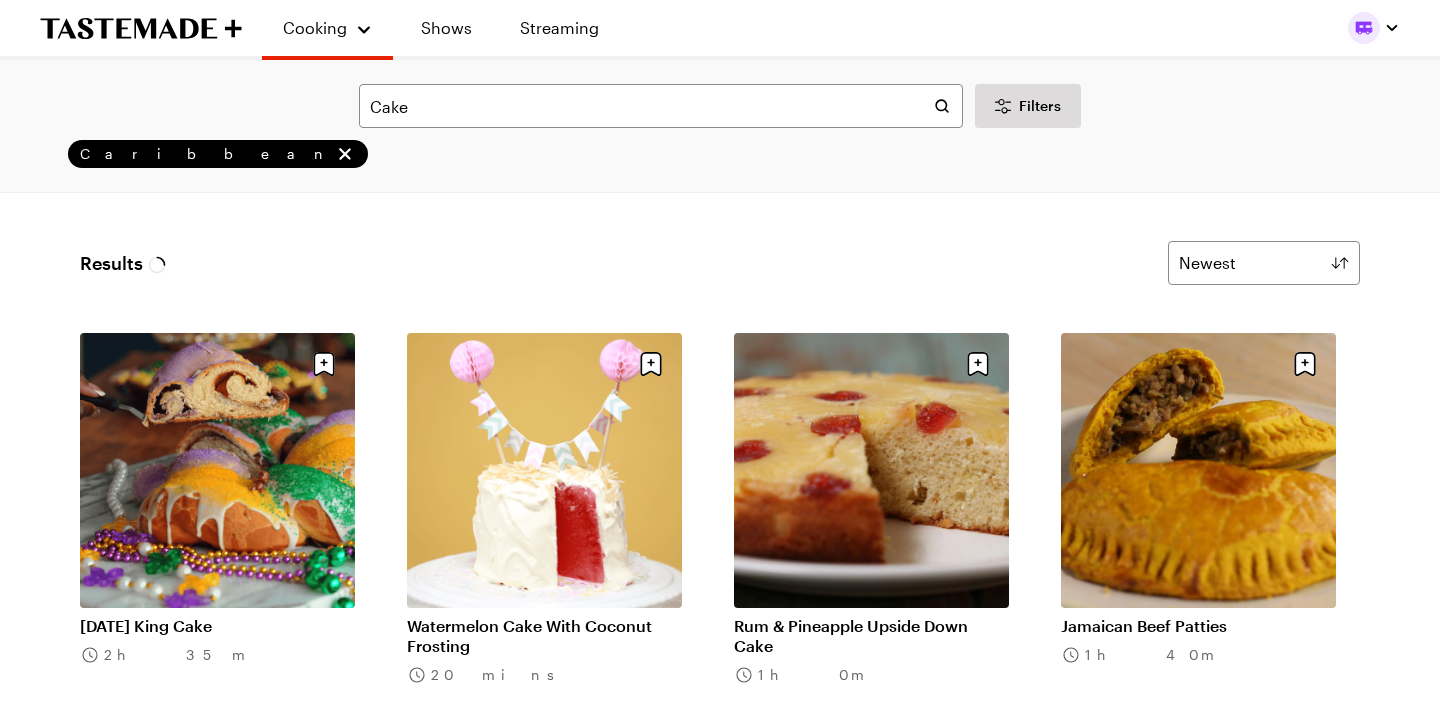 type 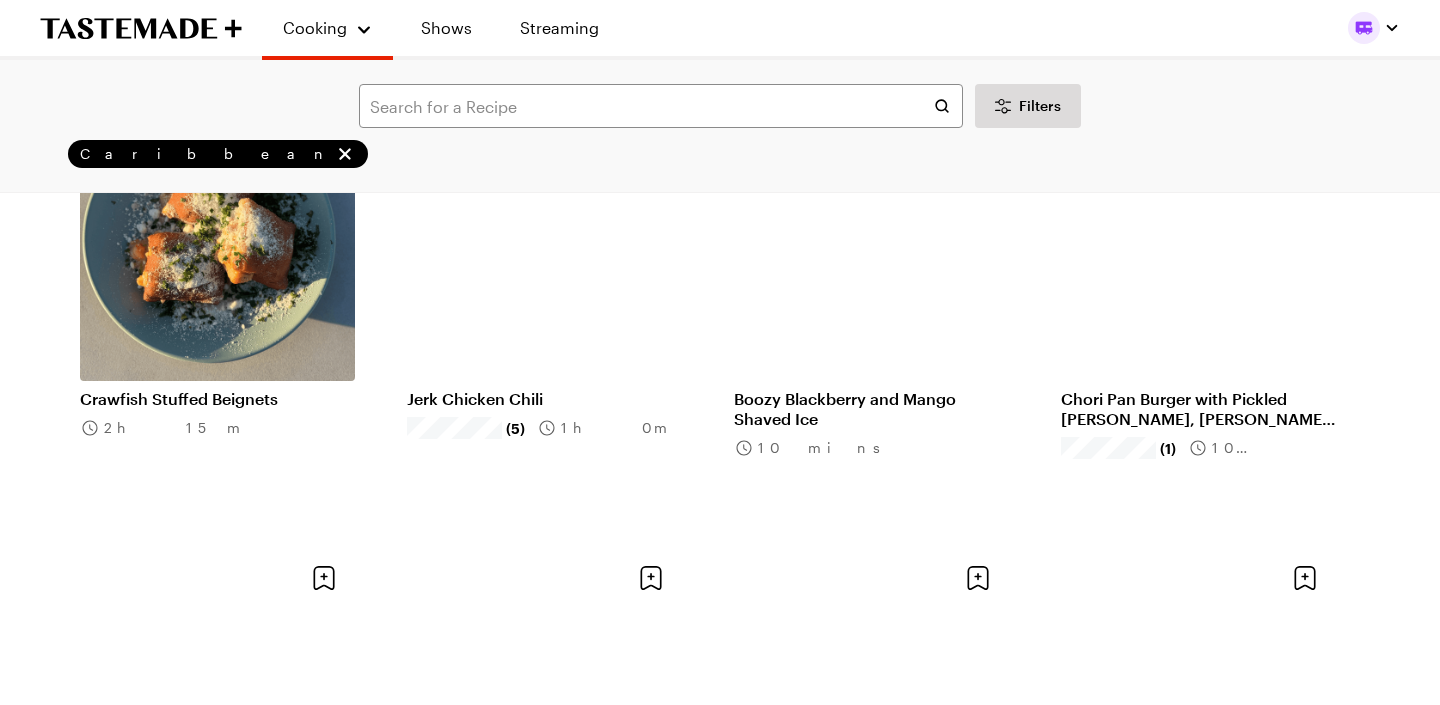 scroll, scrollTop: 1720, scrollLeft: 0, axis: vertical 